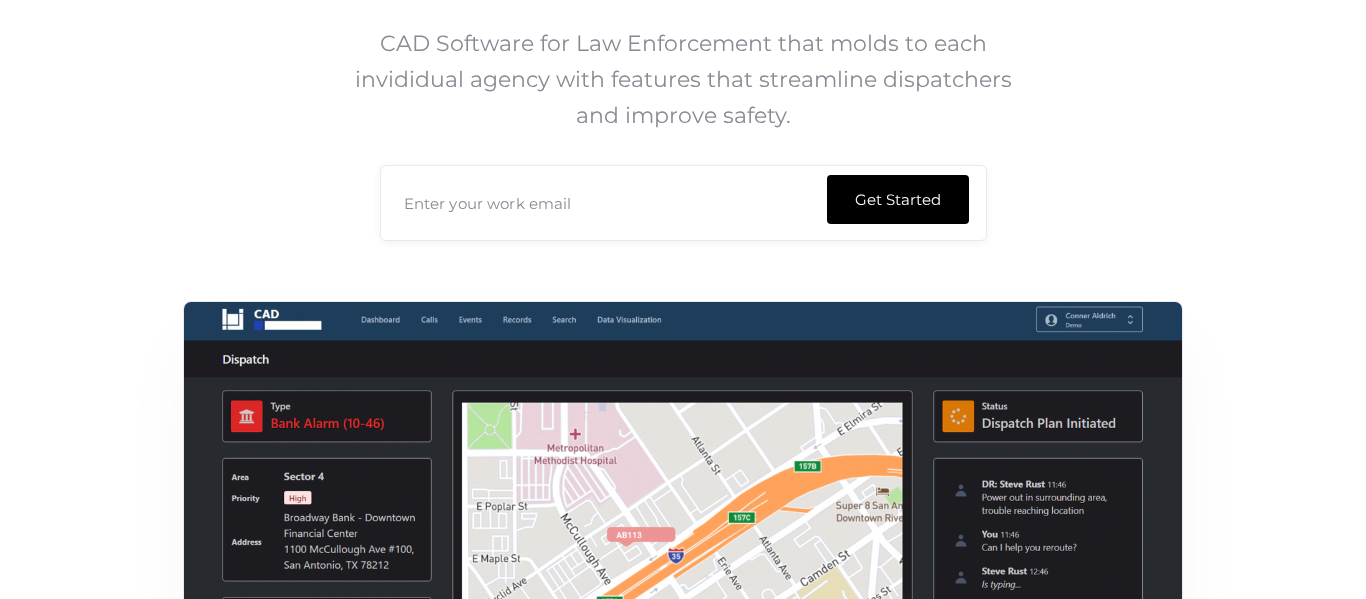 scroll, scrollTop: 403, scrollLeft: 0, axis: vertical 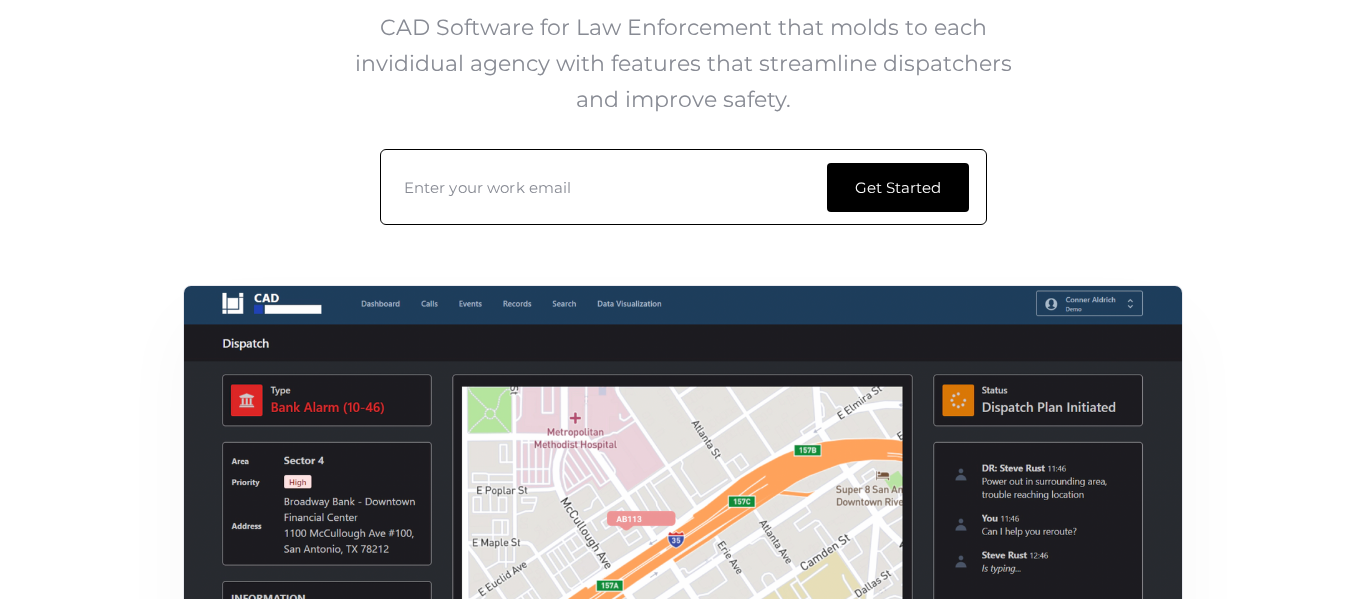 click at bounding box center [683, 187] 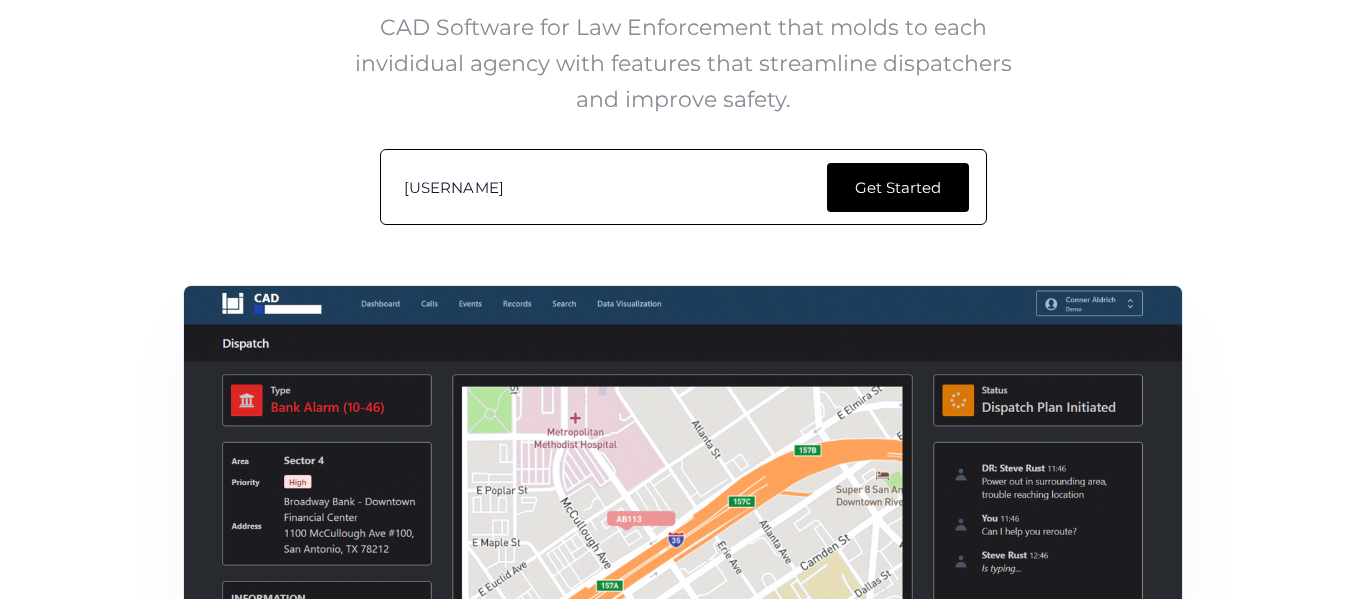 type on "[USERNAME]" 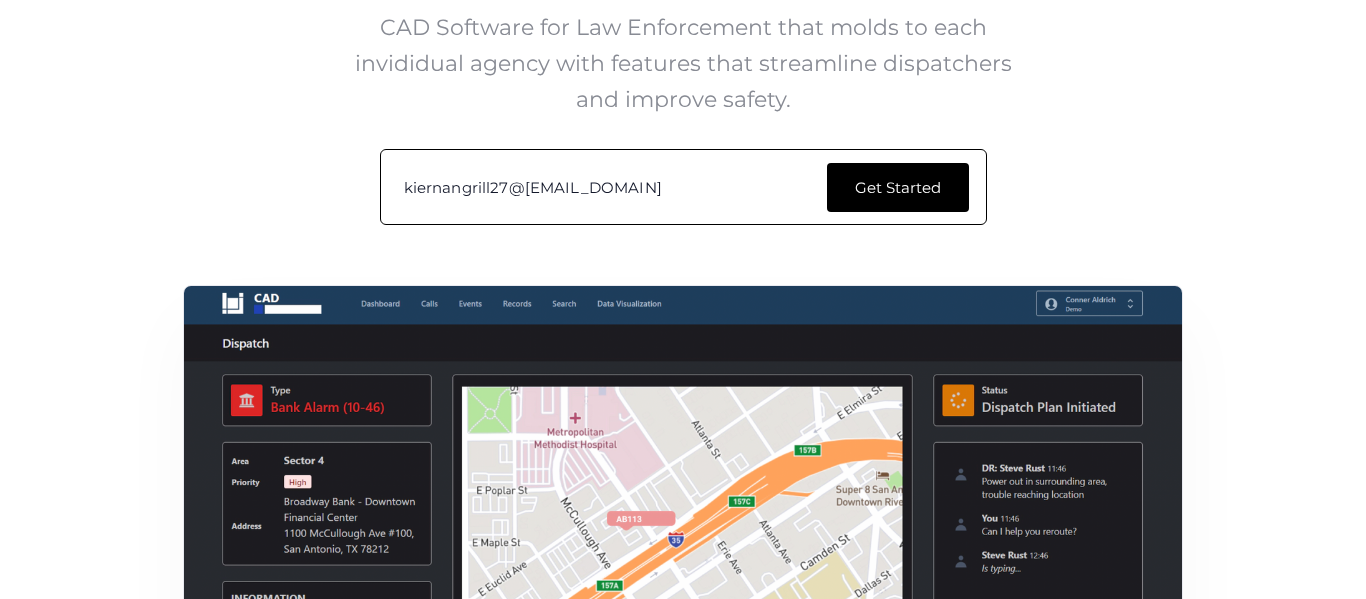 type on "kiernangrill27@[EMAIL_DOMAIN]" 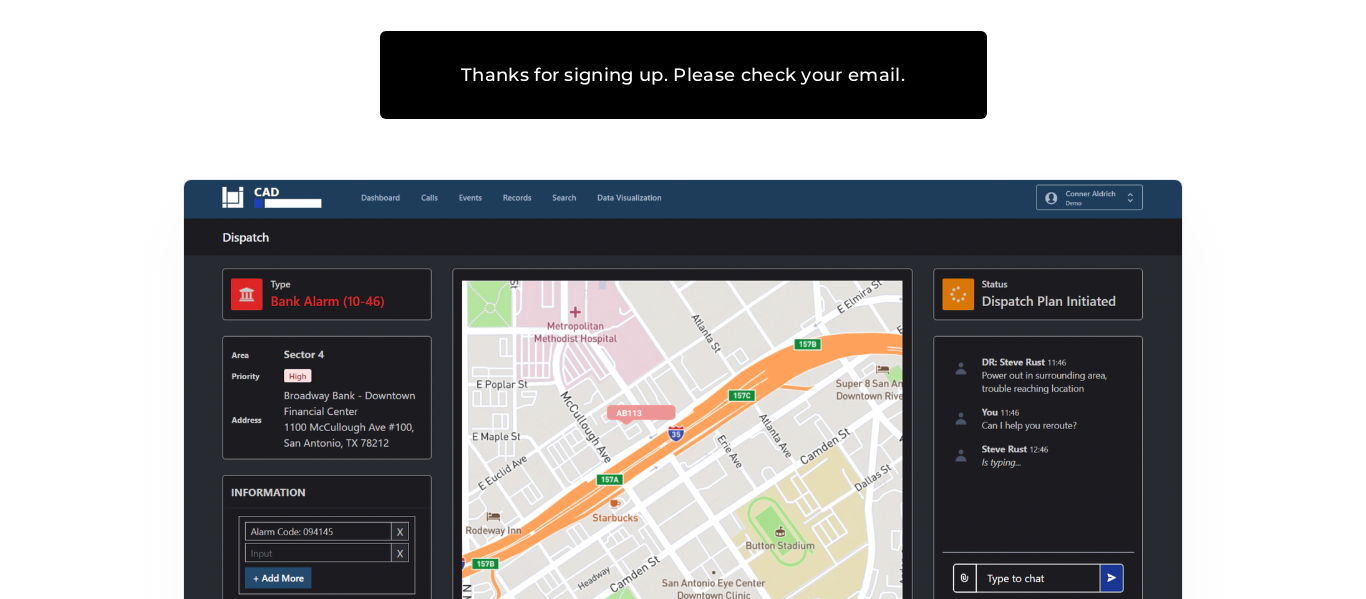 scroll, scrollTop: 532, scrollLeft: 0, axis: vertical 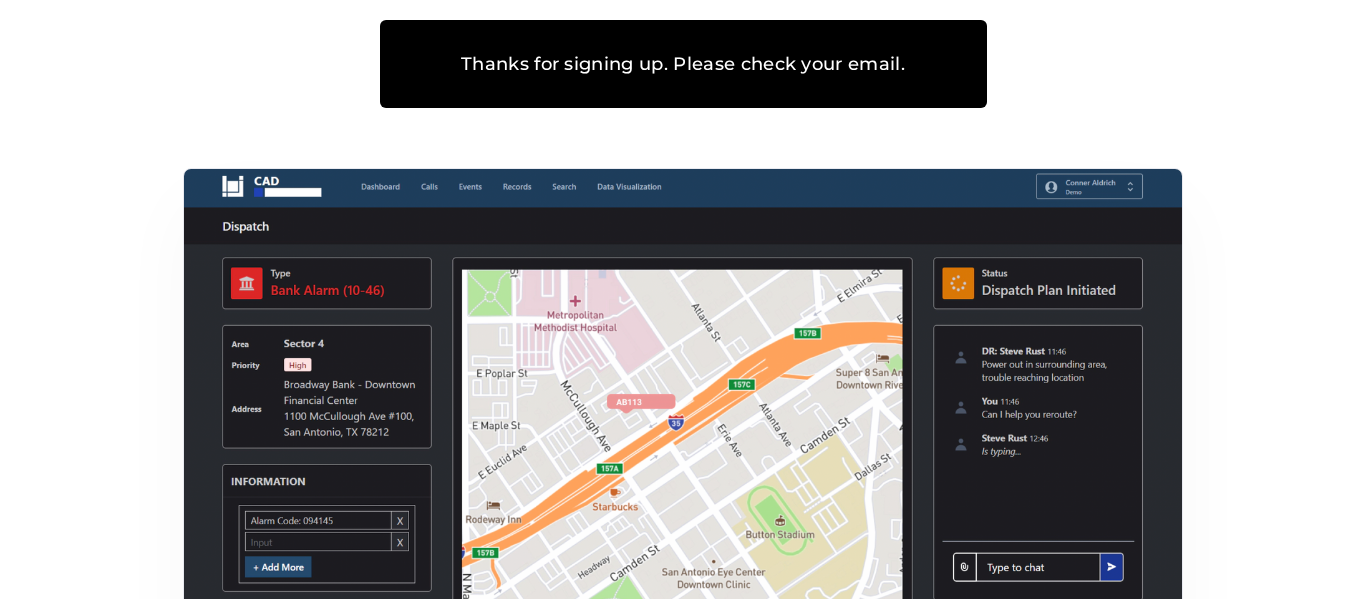 click on "Thanks for signing up. Please check your email." at bounding box center [683, 64] 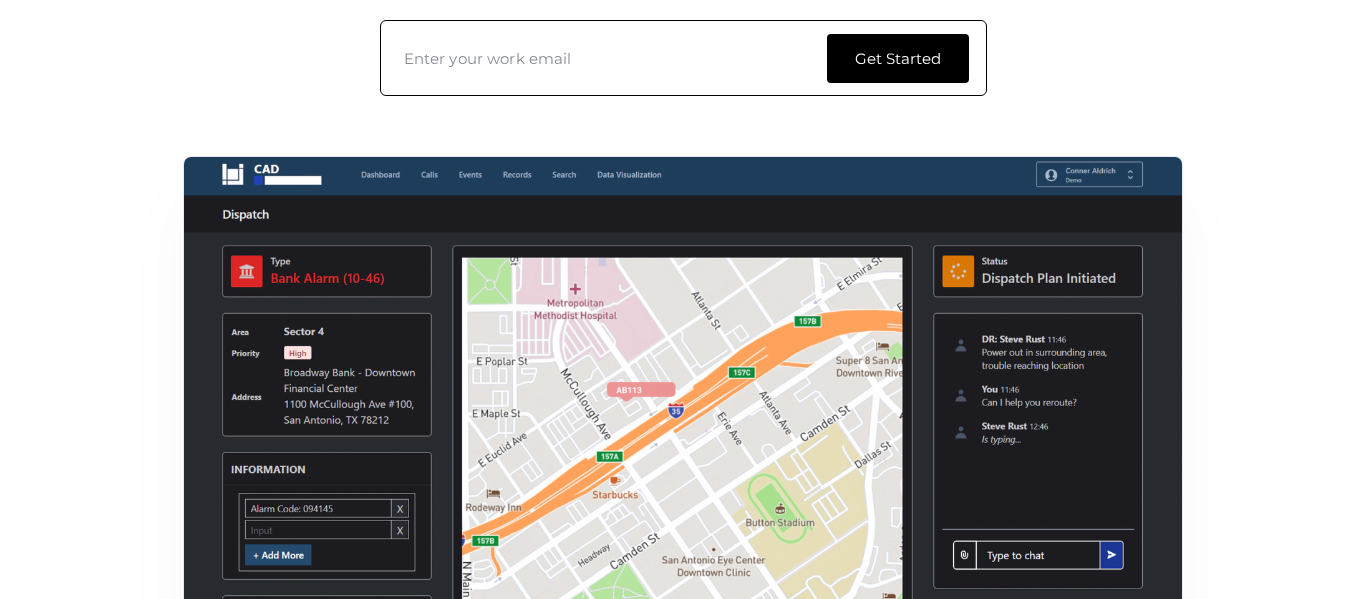 scroll, scrollTop: 532, scrollLeft: 0, axis: vertical 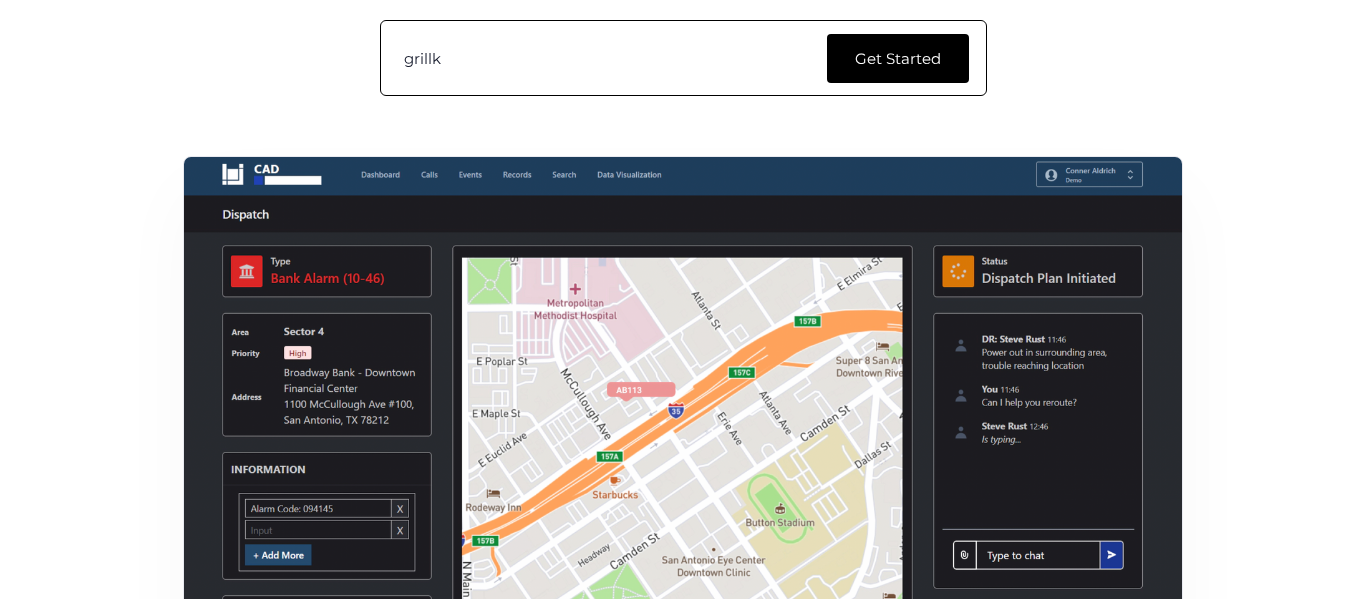 type on "grillk80@gmail.com" 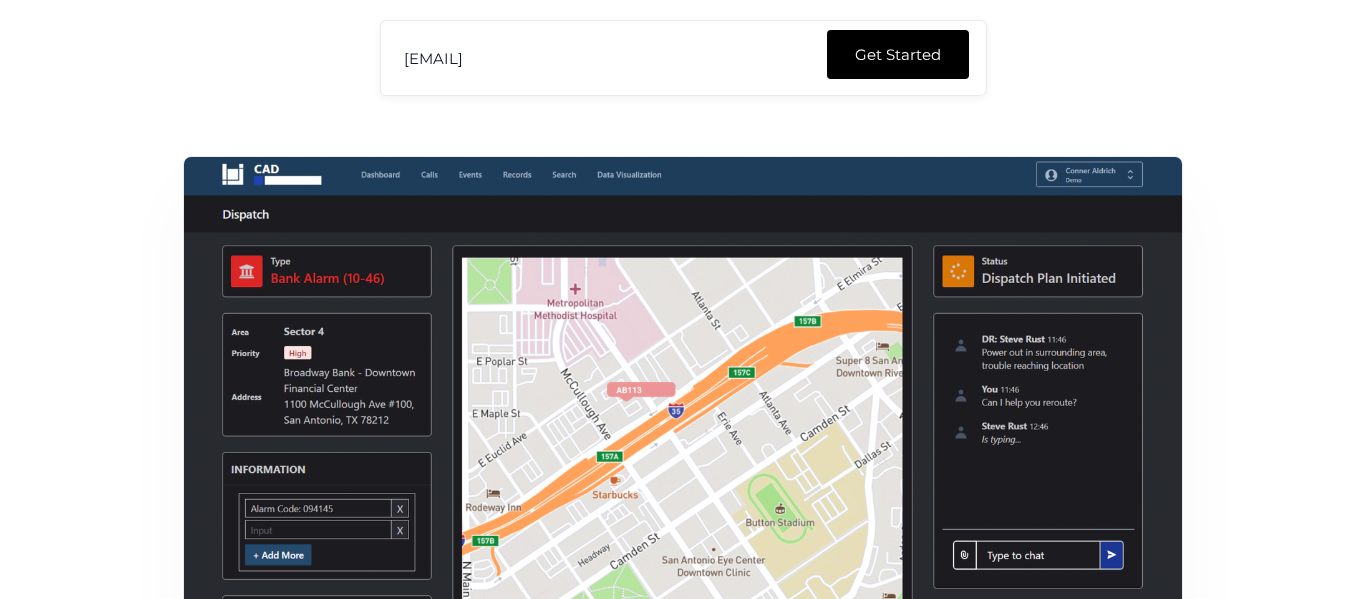 click on "Get Started" at bounding box center [898, 54] 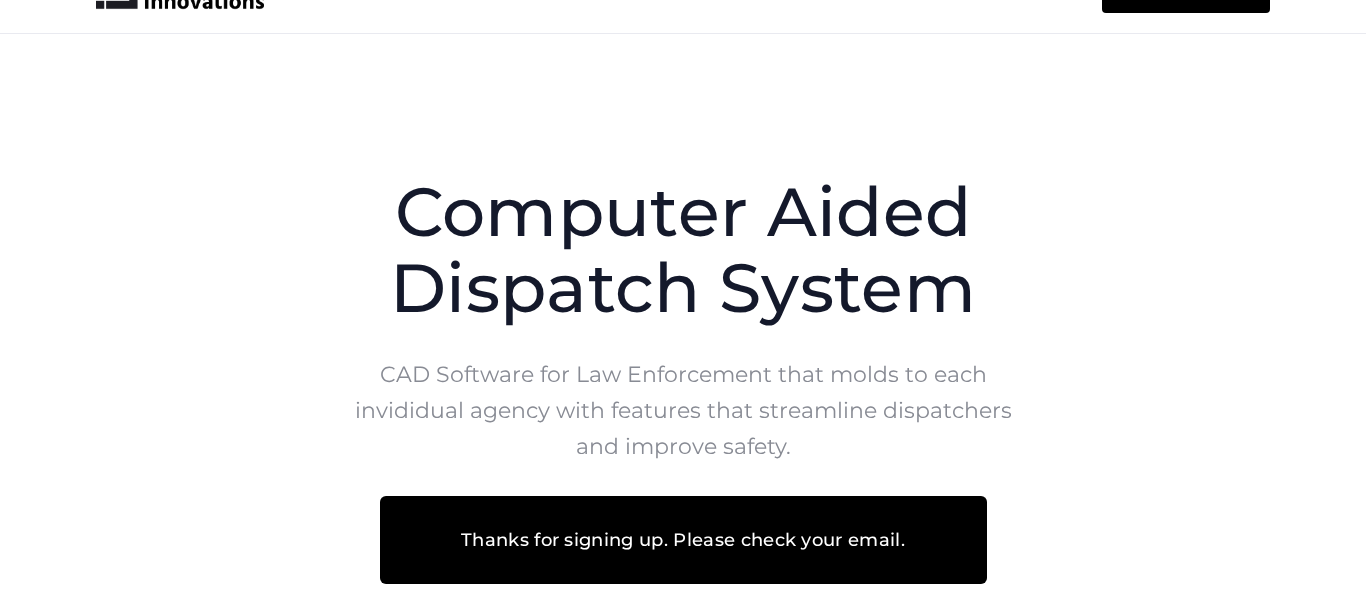 scroll, scrollTop: 0, scrollLeft: 0, axis: both 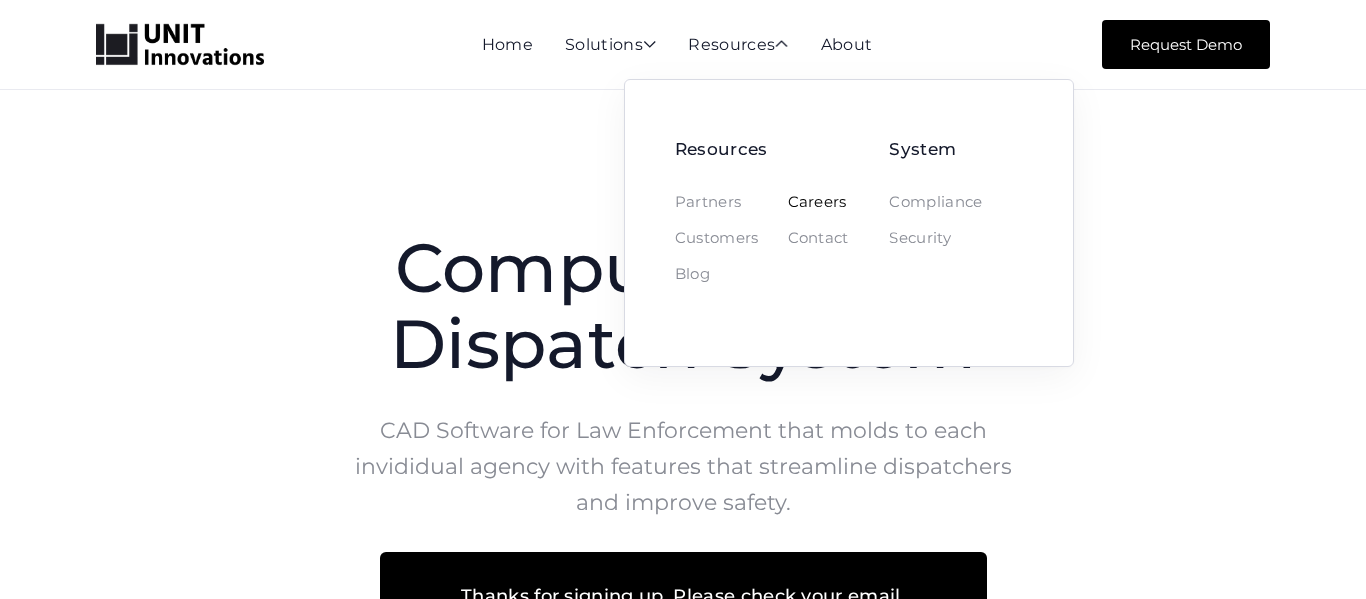 click on "Careers" at bounding box center (817, 202) 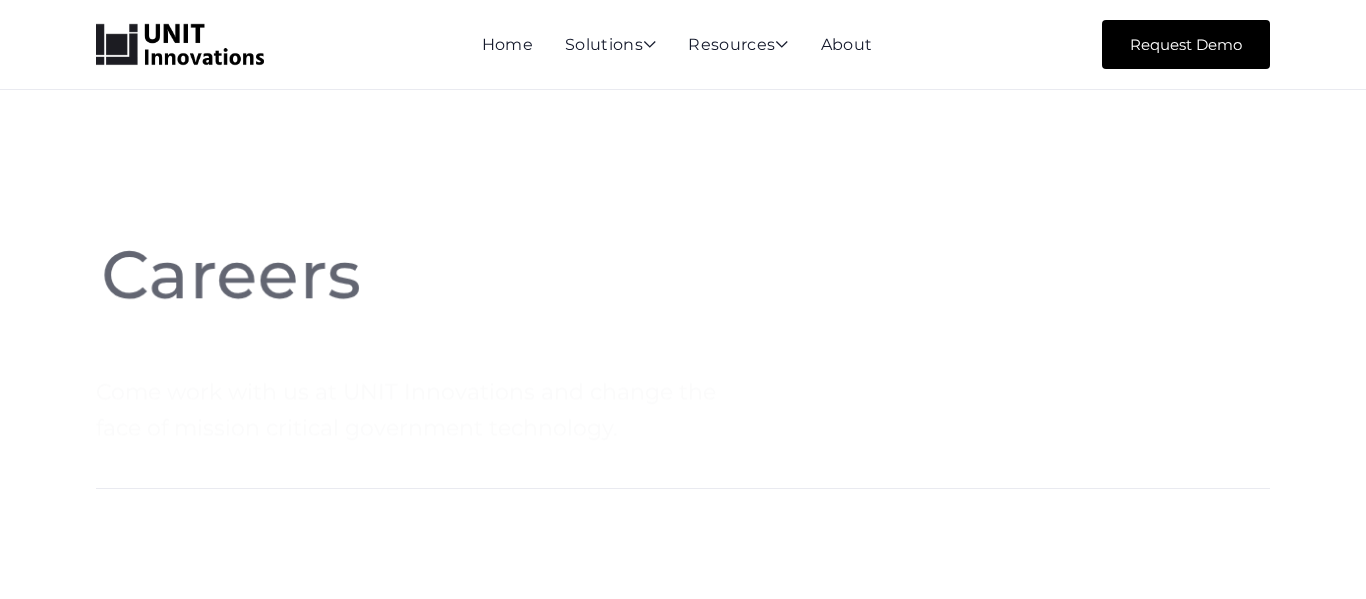 scroll, scrollTop: 0, scrollLeft: 0, axis: both 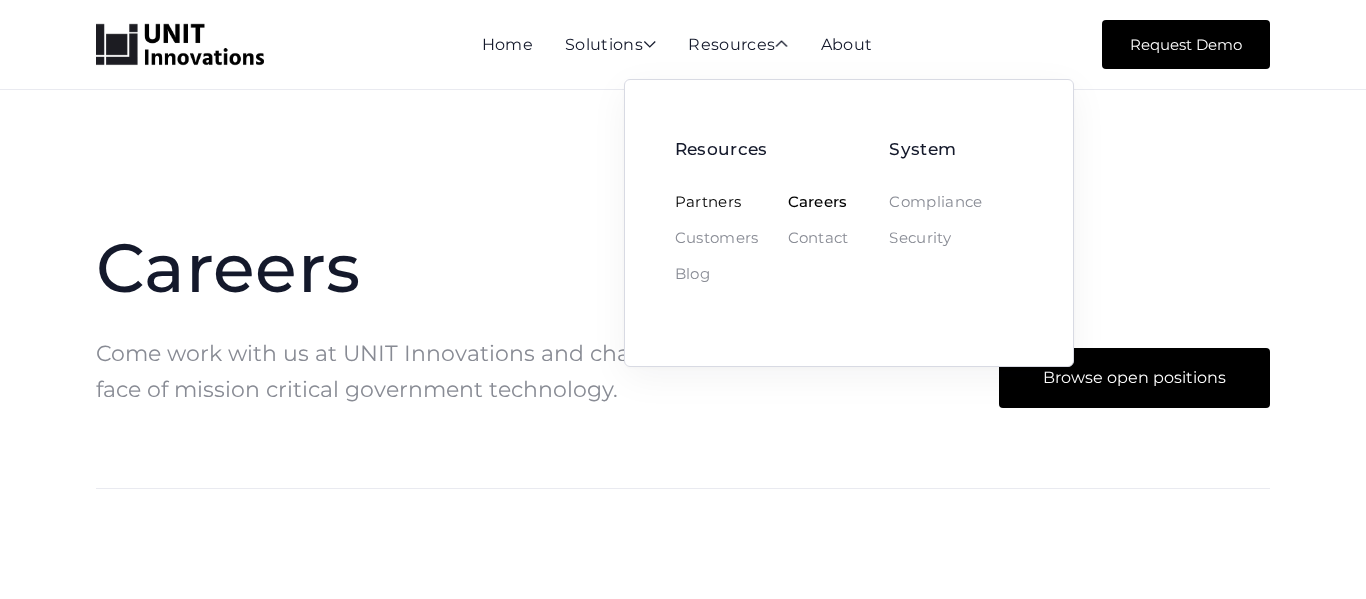 click on "Partners" at bounding box center (708, 202) 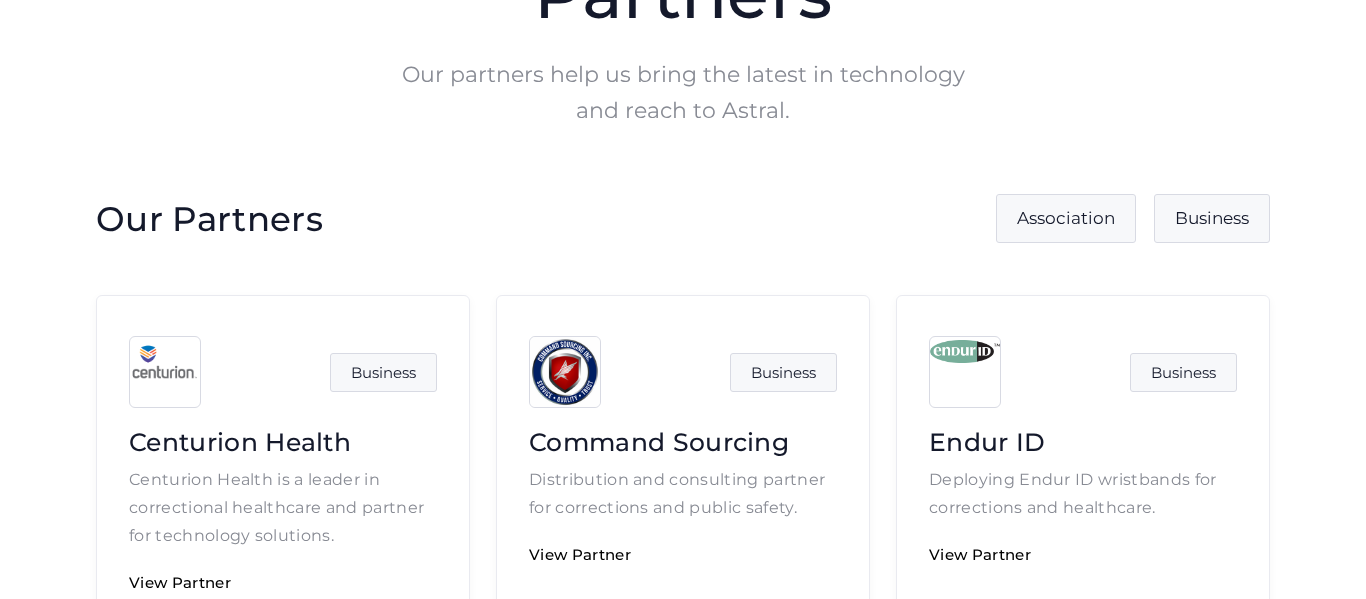 scroll, scrollTop: 276, scrollLeft: 0, axis: vertical 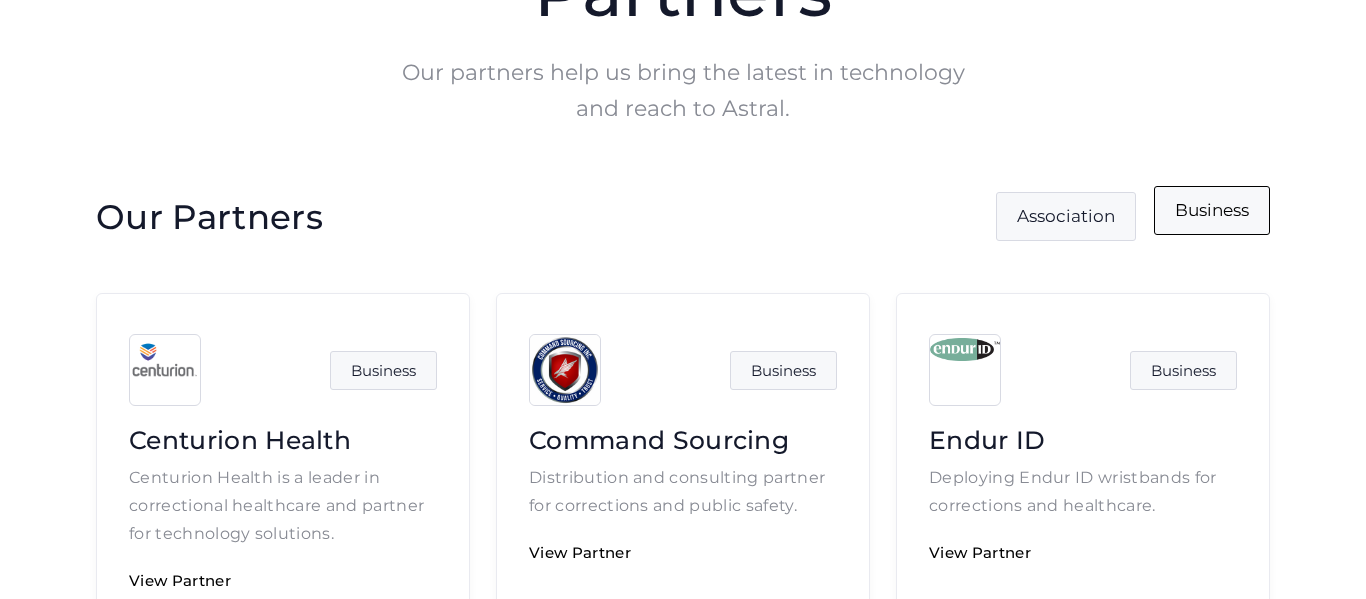 click on "Business" at bounding box center [1212, 210] 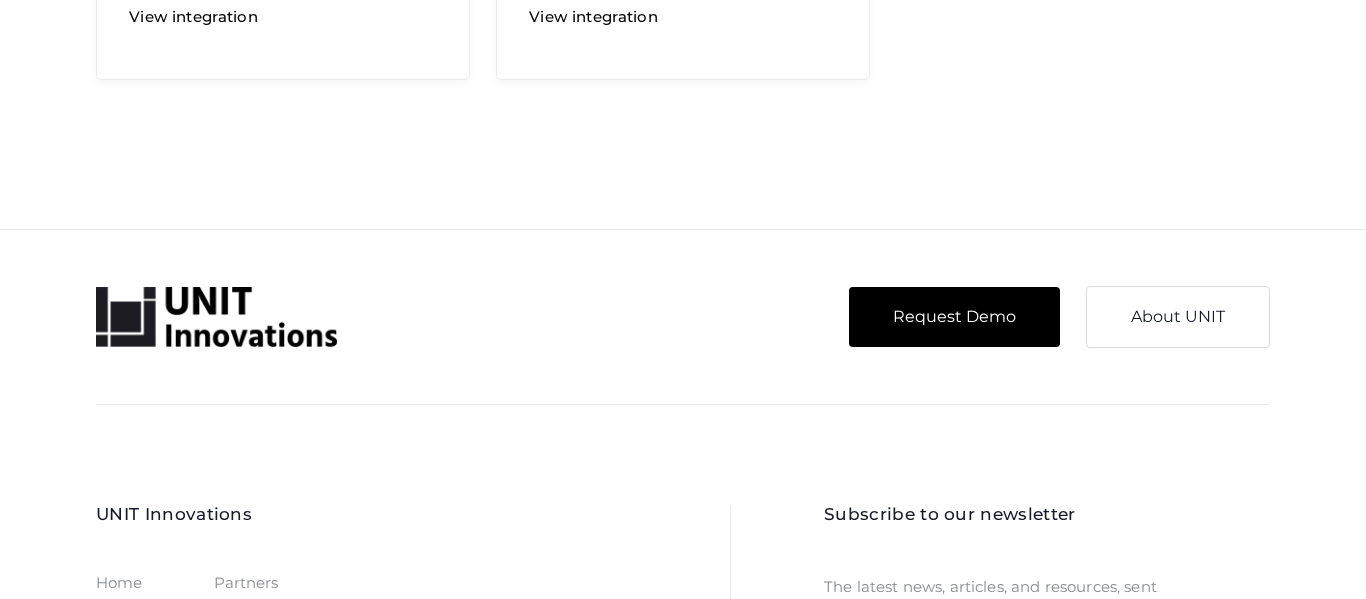scroll, scrollTop: 0, scrollLeft: 0, axis: both 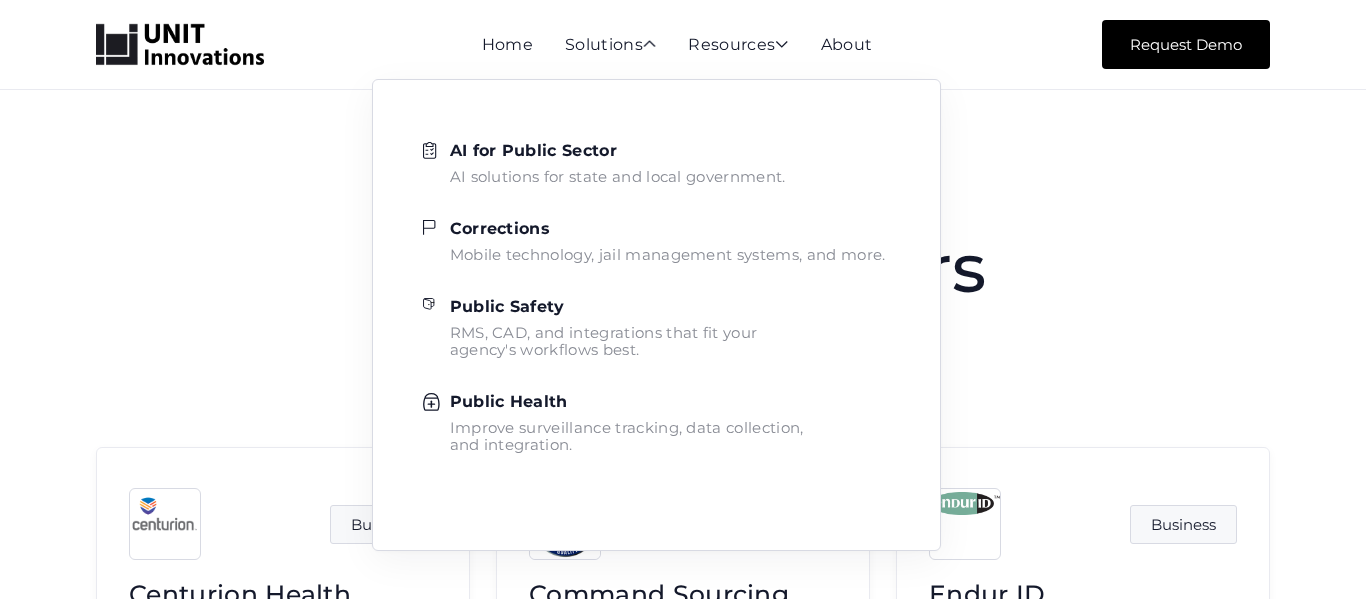 click on "Public Safety" at bounding box center [507, 306] 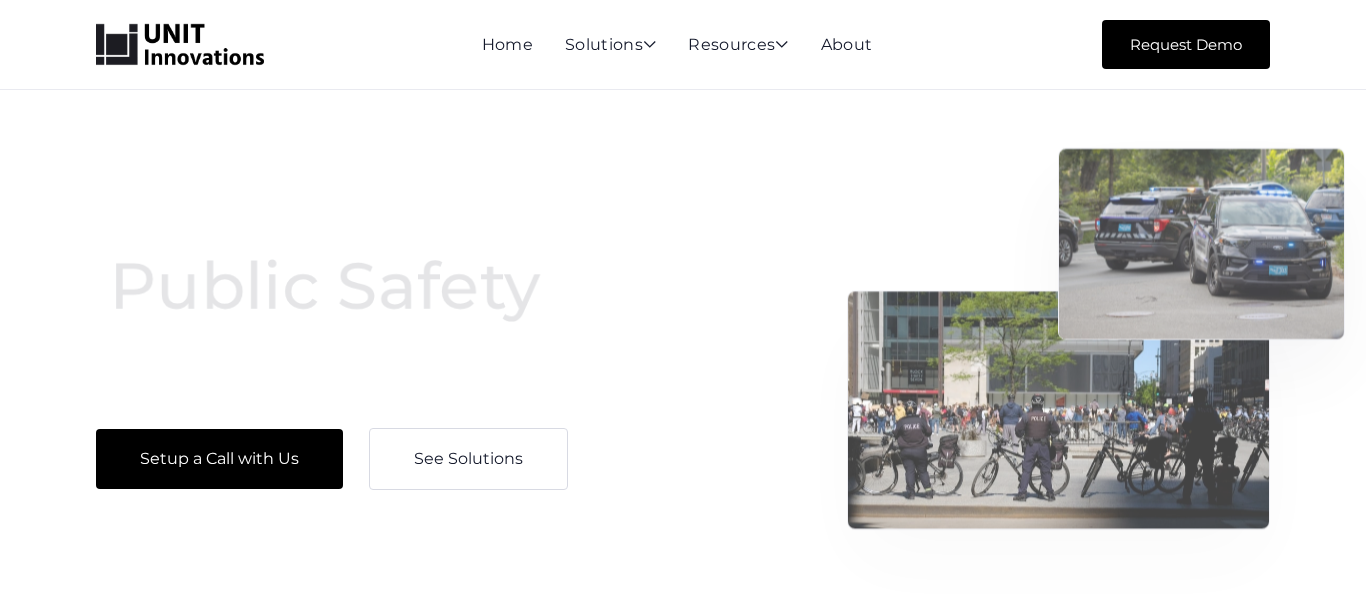 scroll, scrollTop: 0, scrollLeft: 0, axis: both 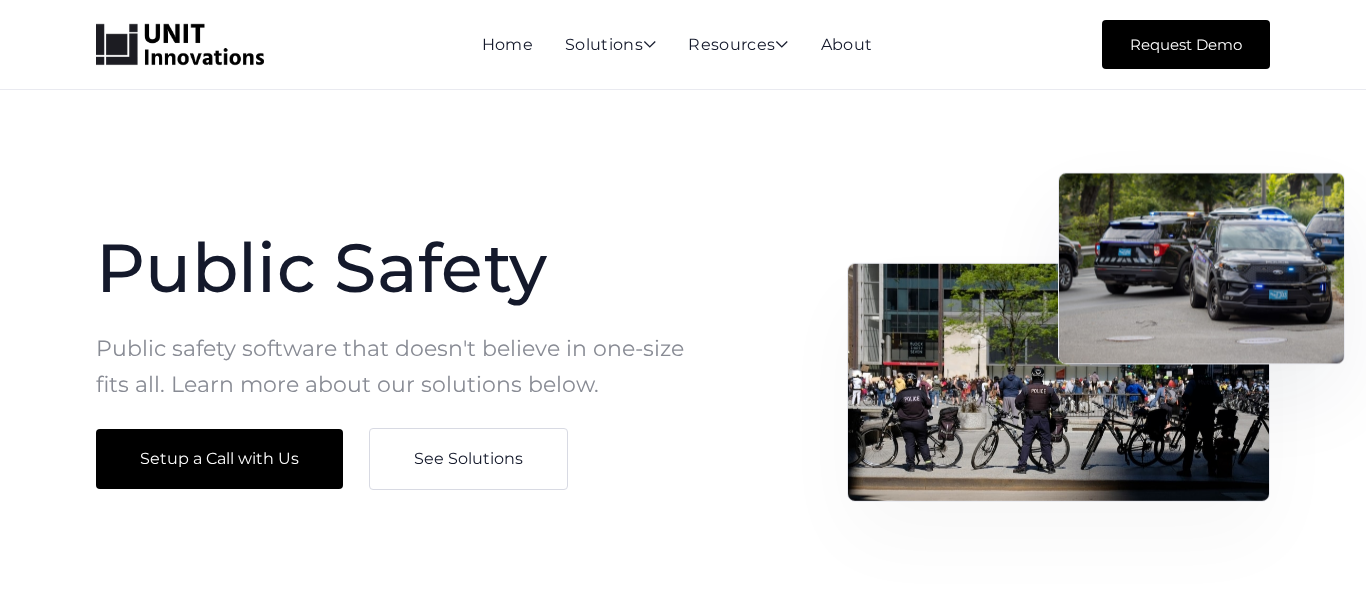 click on "Public Safety Public safety software that doesn't believe in one-size fits all. Learn more about our solutions below. Setup a Call with Us See Solutions" at bounding box center (396, 360) 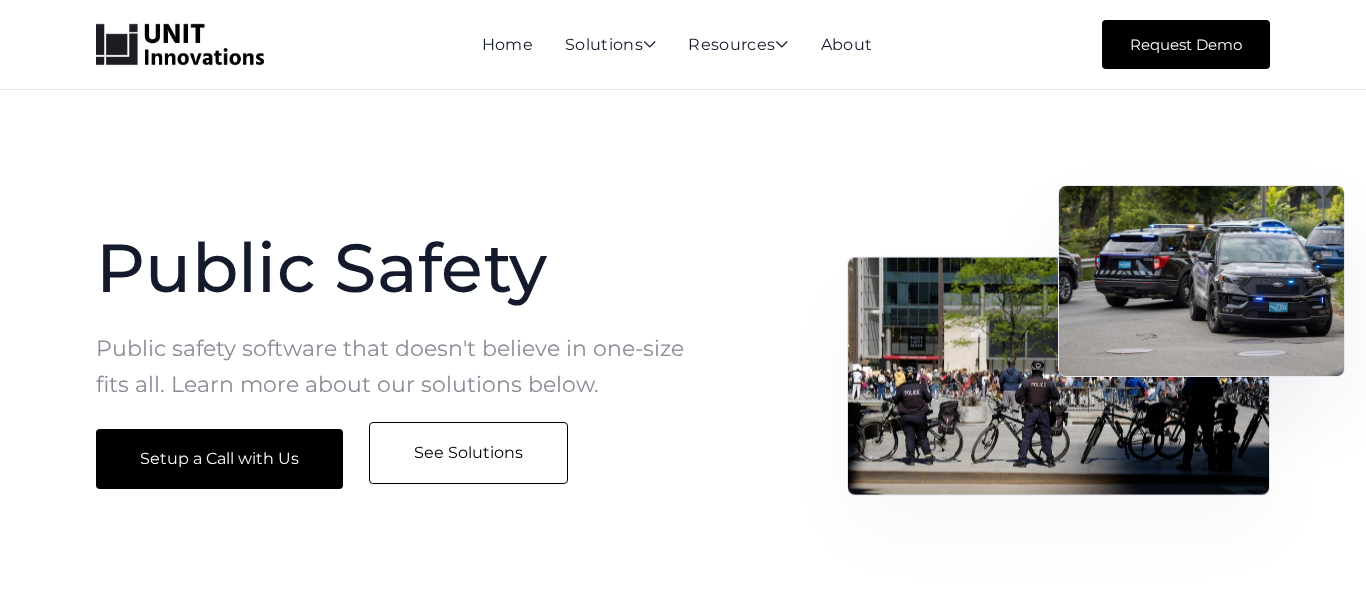 click on "See Solutions" at bounding box center (468, 453) 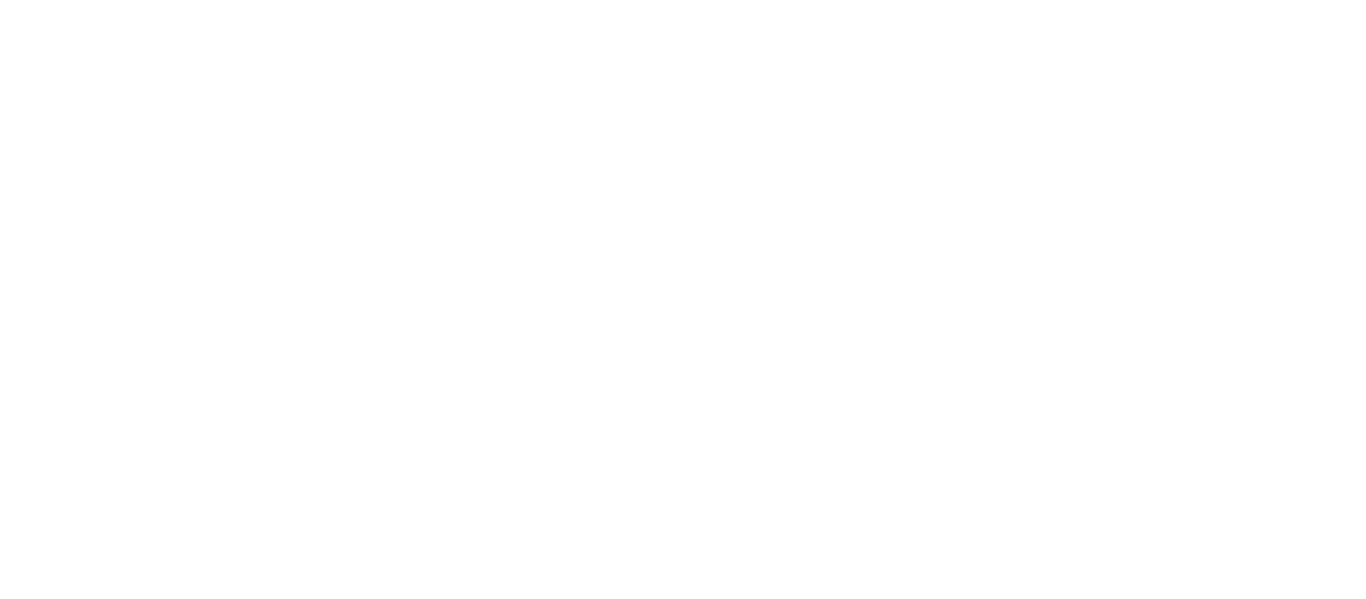 scroll, scrollTop: 851, scrollLeft: 0, axis: vertical 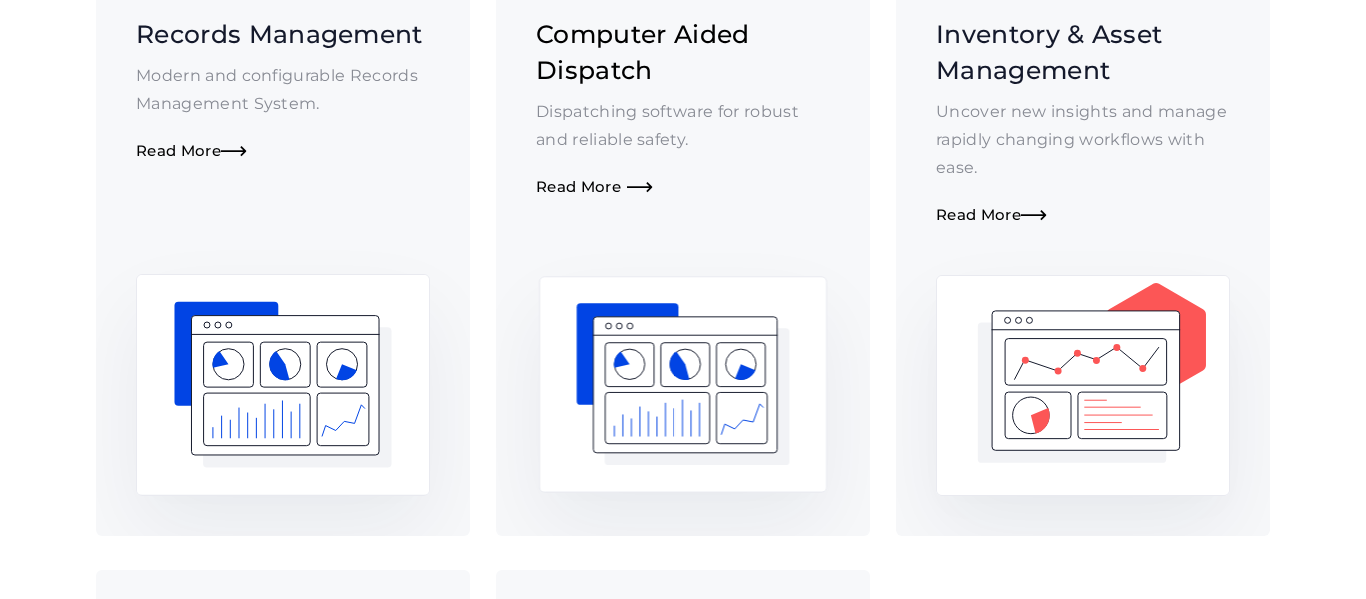 click on "Read More    " at bounding box center (683, 187) 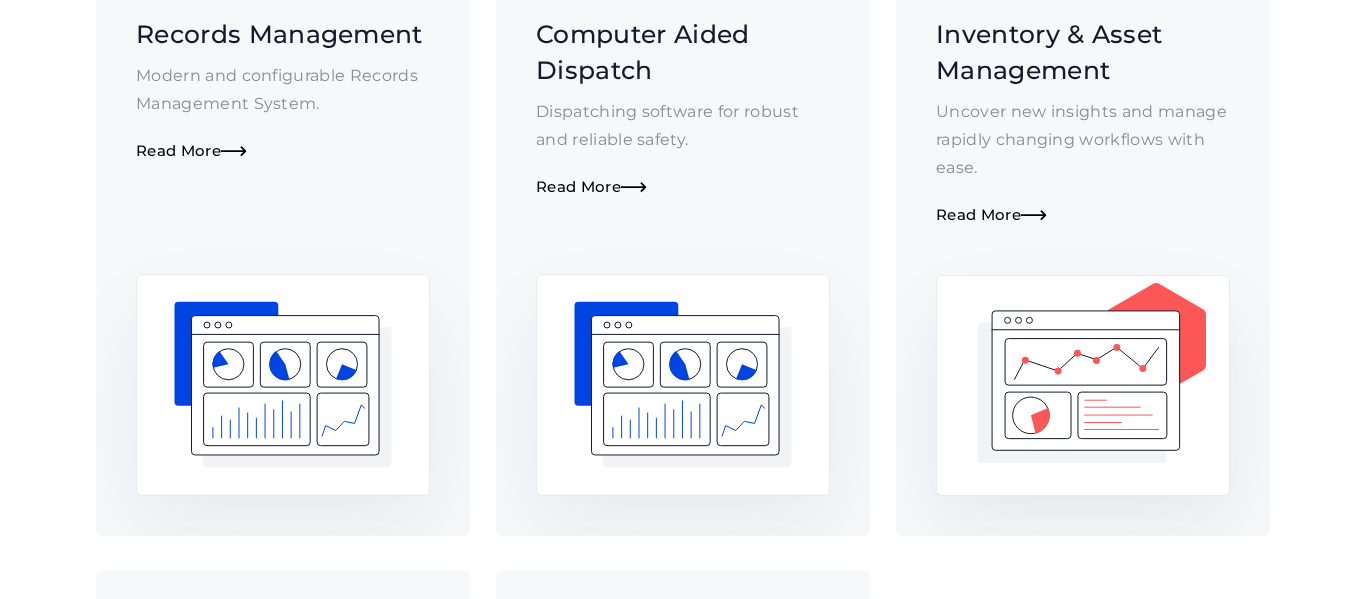 scroll, scrollTop: 0, scrollLeft: 0, axis: both 